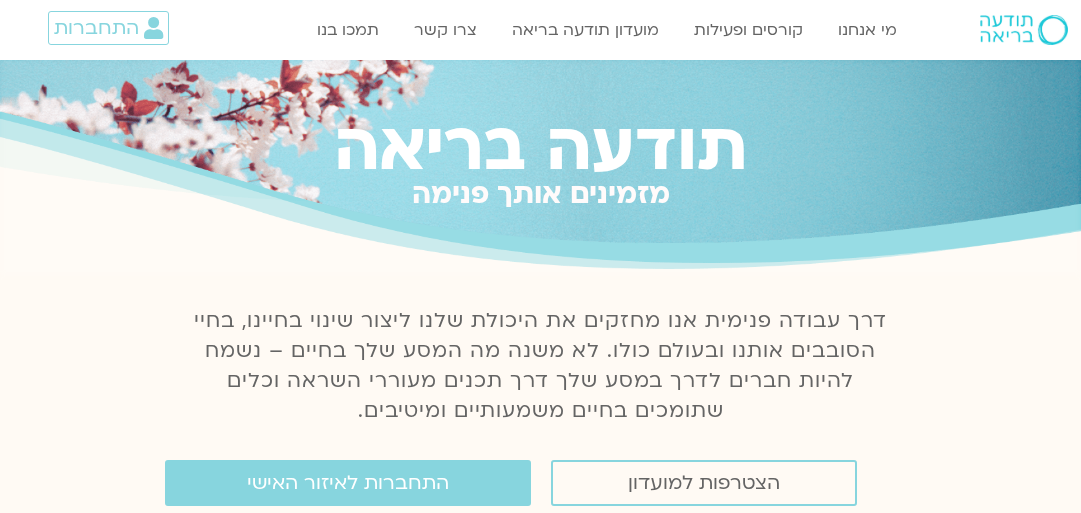 scroll, scrollTop: 0, scrollLeft: 0, axis: both 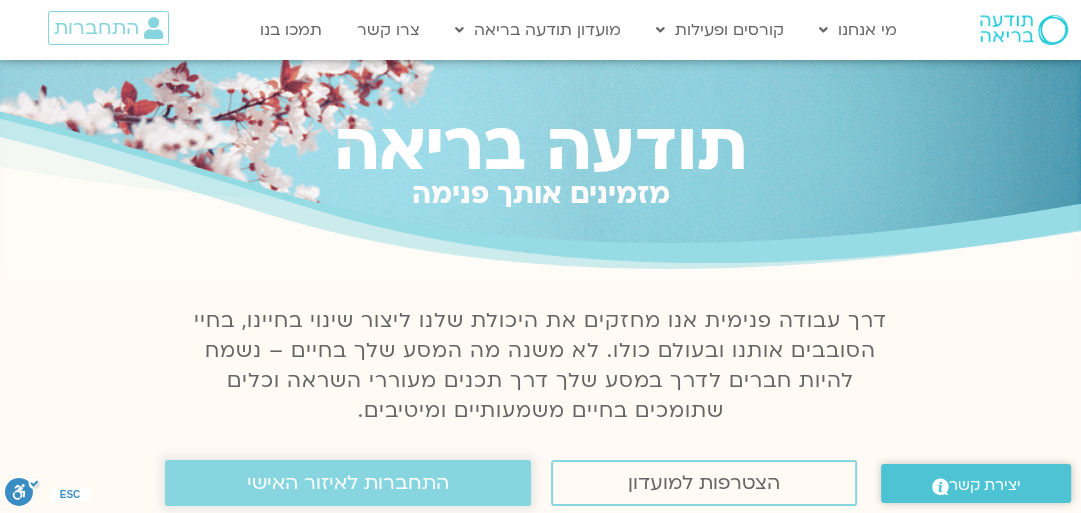 click on "התחברות לאיזור האישי" at bounding box center [348, 483] 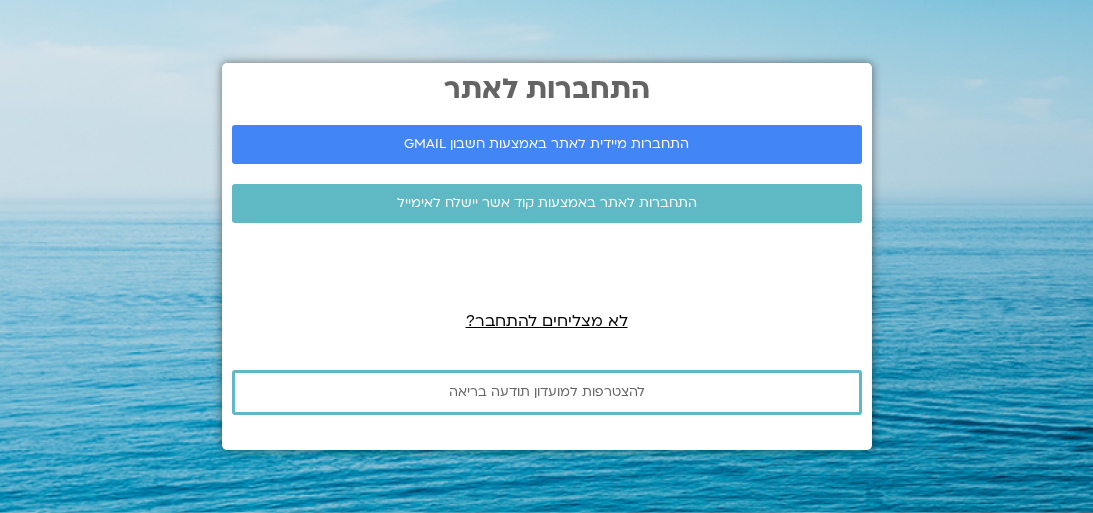 scroll, scrollTop: 0, scrollLeft: 0, axis: both 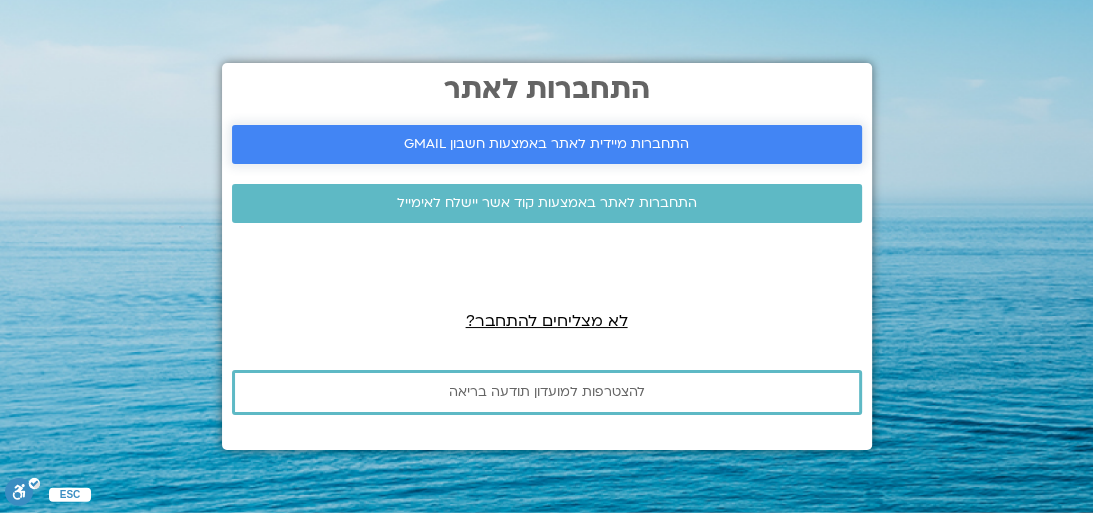 click on "התחברות מיידית לאתר באמצעות חשבון GMAIL" at bounding box center (547, 144) 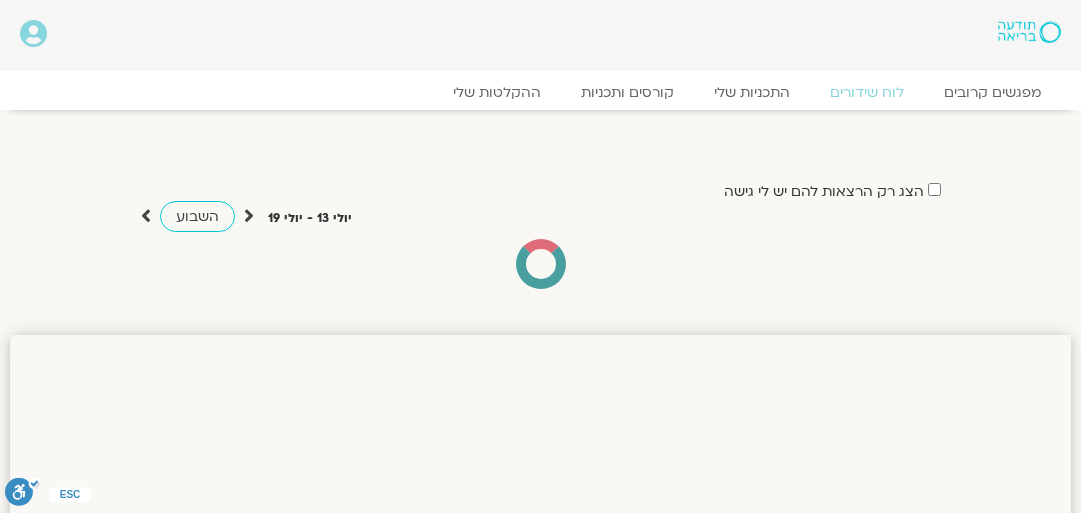 scroll, scrollTop: 0, scrollLeft: 0, axis: both 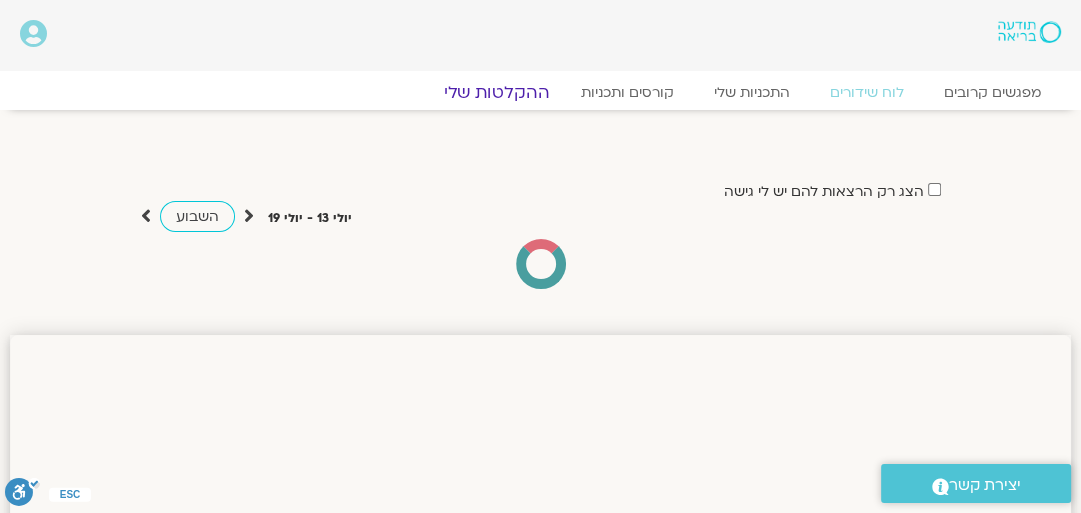 click on "ההקלטות שלי" 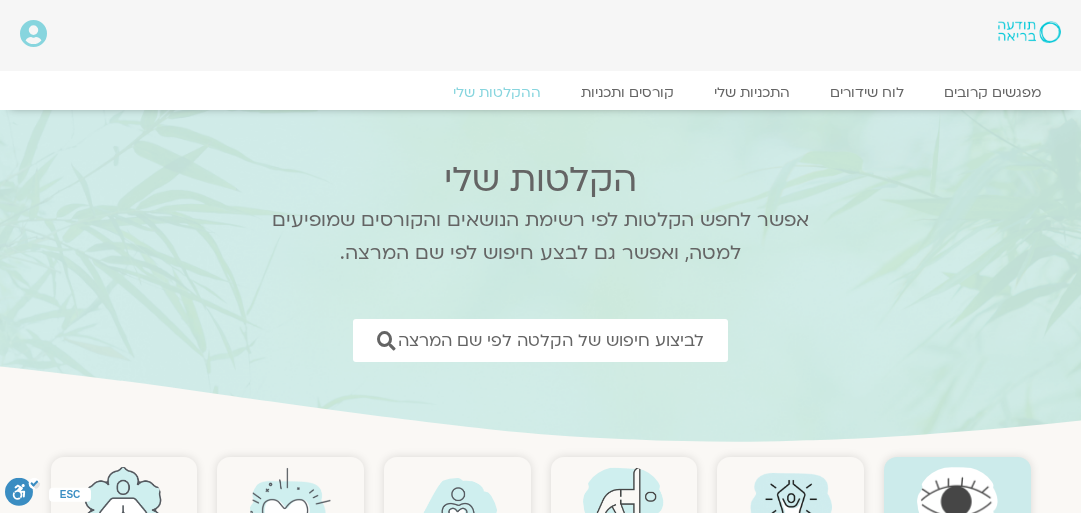 scroll, scrollTop: 0, scrollLeft: 0, axis: both 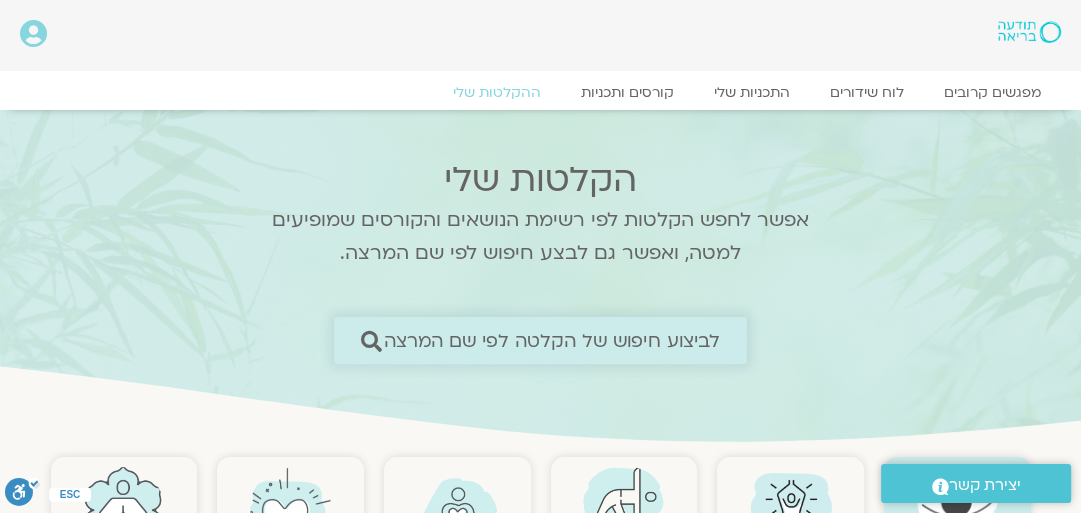 click on "לביצוע חיפוש של הקלטה לפי שם המרצה" at bounding box center (552, 340) 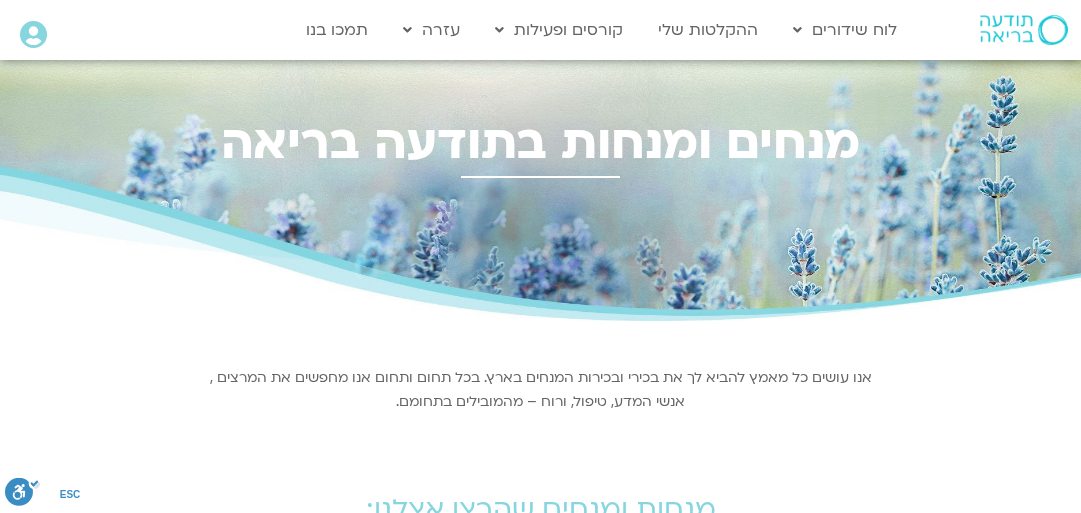 scroll, scrollTop: 0, scrollLeft: 0, axis: both 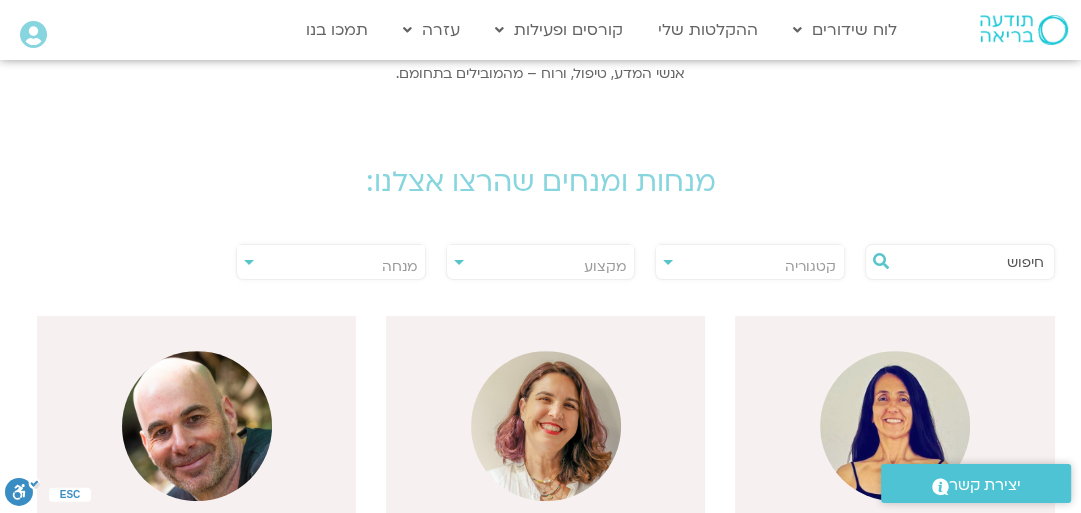 click at bounding box center (970, 262) 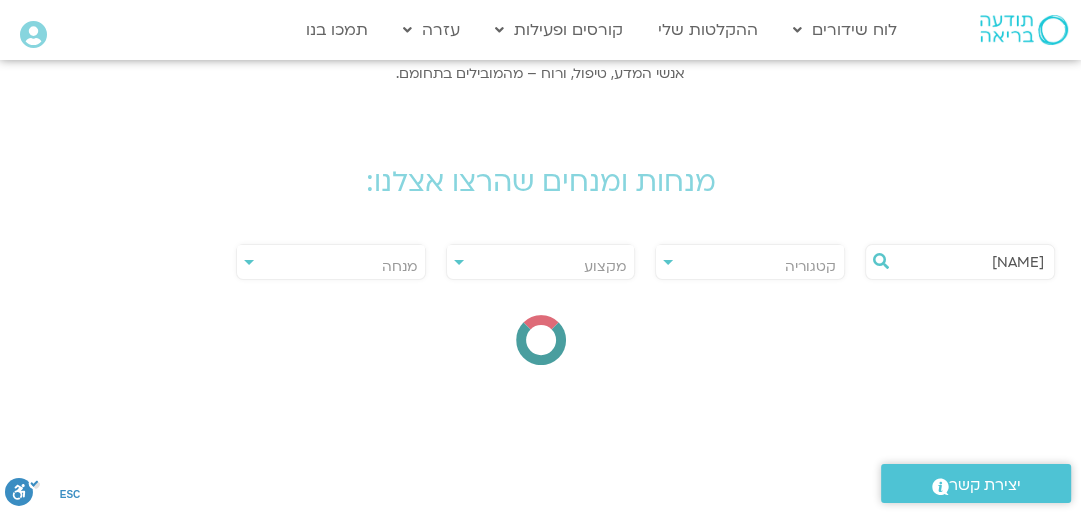 type on "ערן" 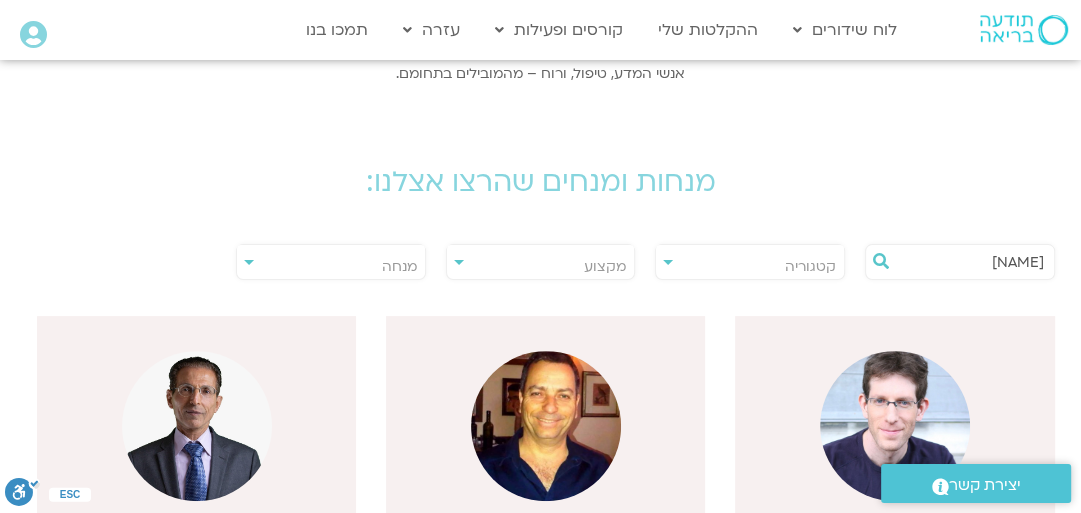 click at bounding box center (895, 426) 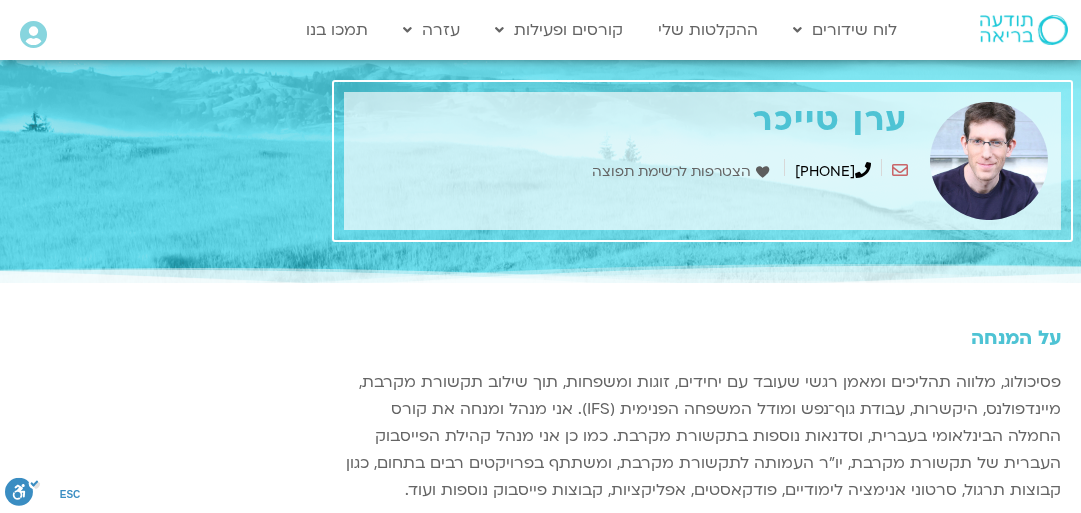 scroll, scrollTop: 0, scrollLeft: 0, axis: both 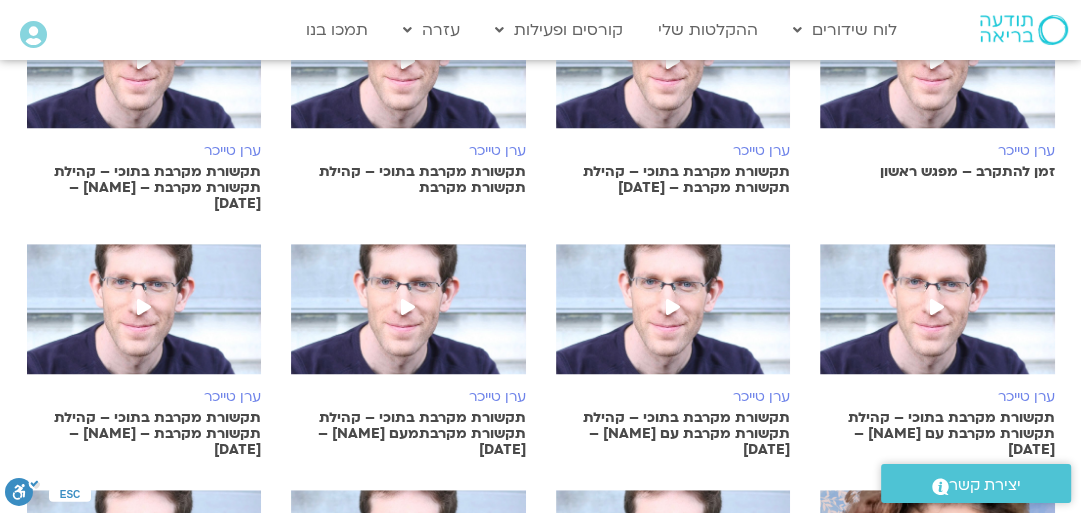 click on "תקשורת מקרבת בתוכי – קהילת תקשורת מקרבת – 7.7.25" at bounding box center [673, 180] 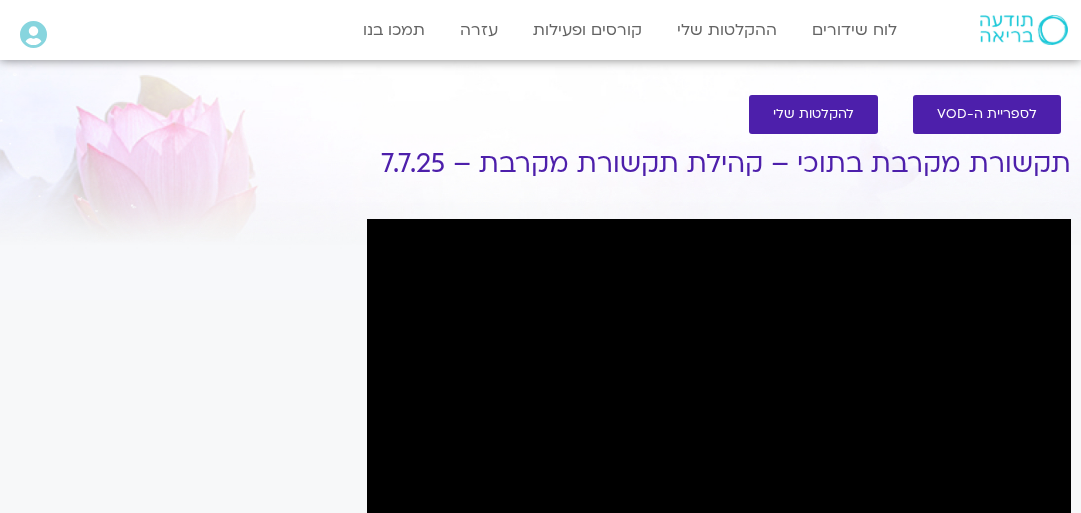 scroll, scrollTop: 0, scrollLeft: 0, axis: both 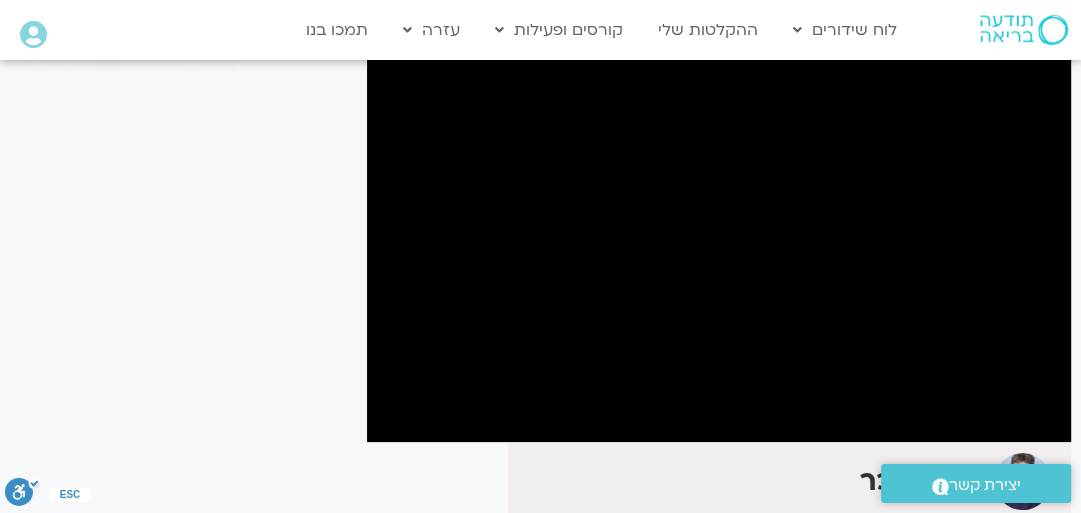 click on "It seems we can't find what you're looking for.
It seems we can't find what you're looking for." at bounding box center (178, 415) 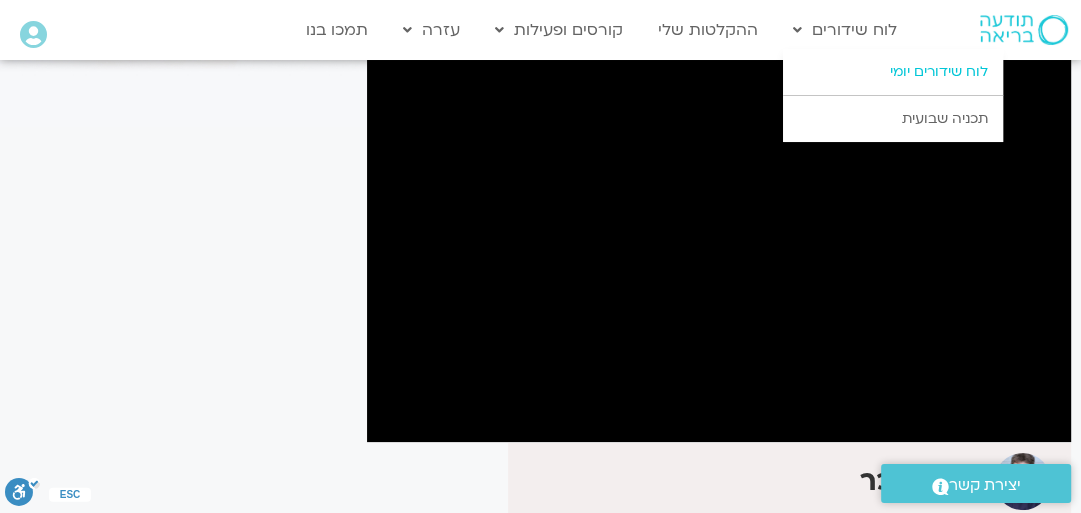 click on "לוח שידורים יומי" at bounding box center [893, 72] 